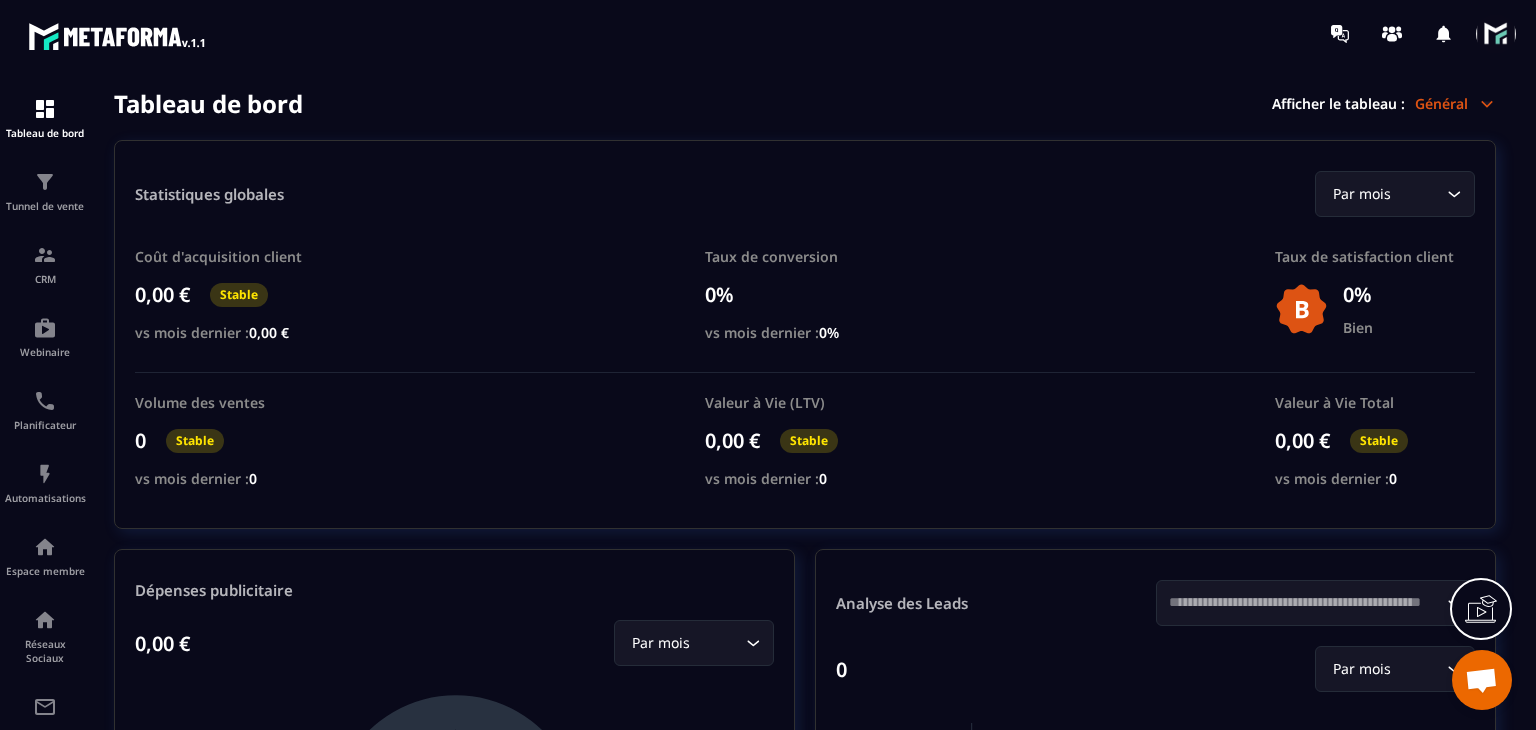 scroll, scrollTop: 0, scrollLeft: 0, axis: both 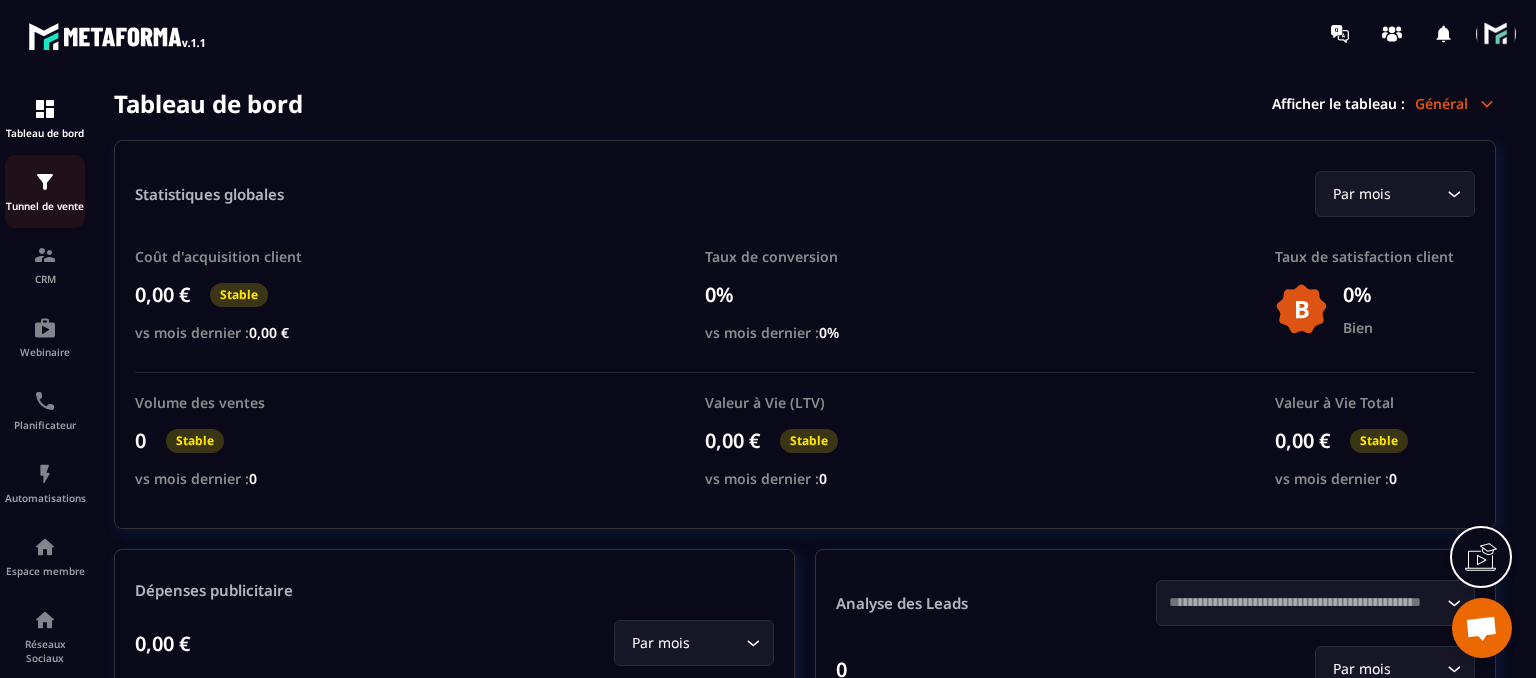 click on "Tunnel de vente" at bounding box center [45, 206] 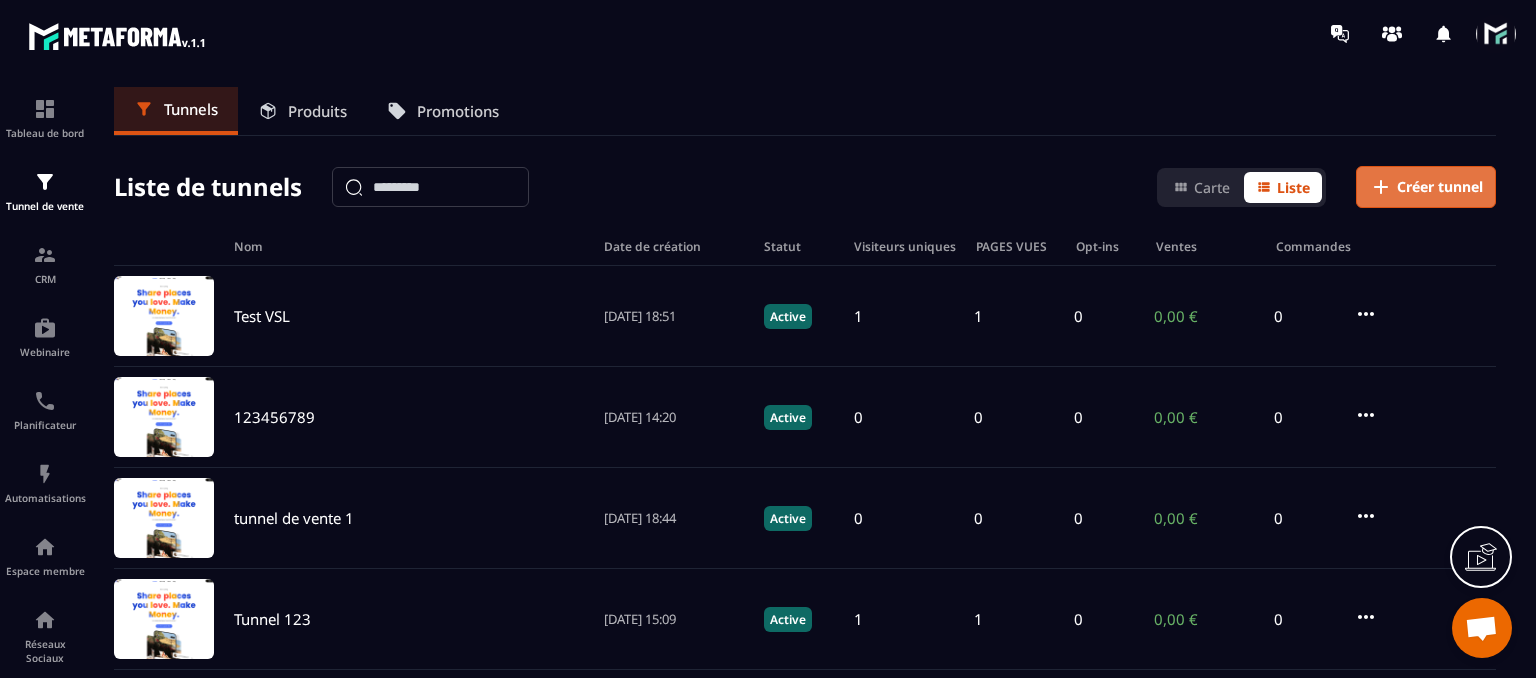 click on "Créer tunnel" 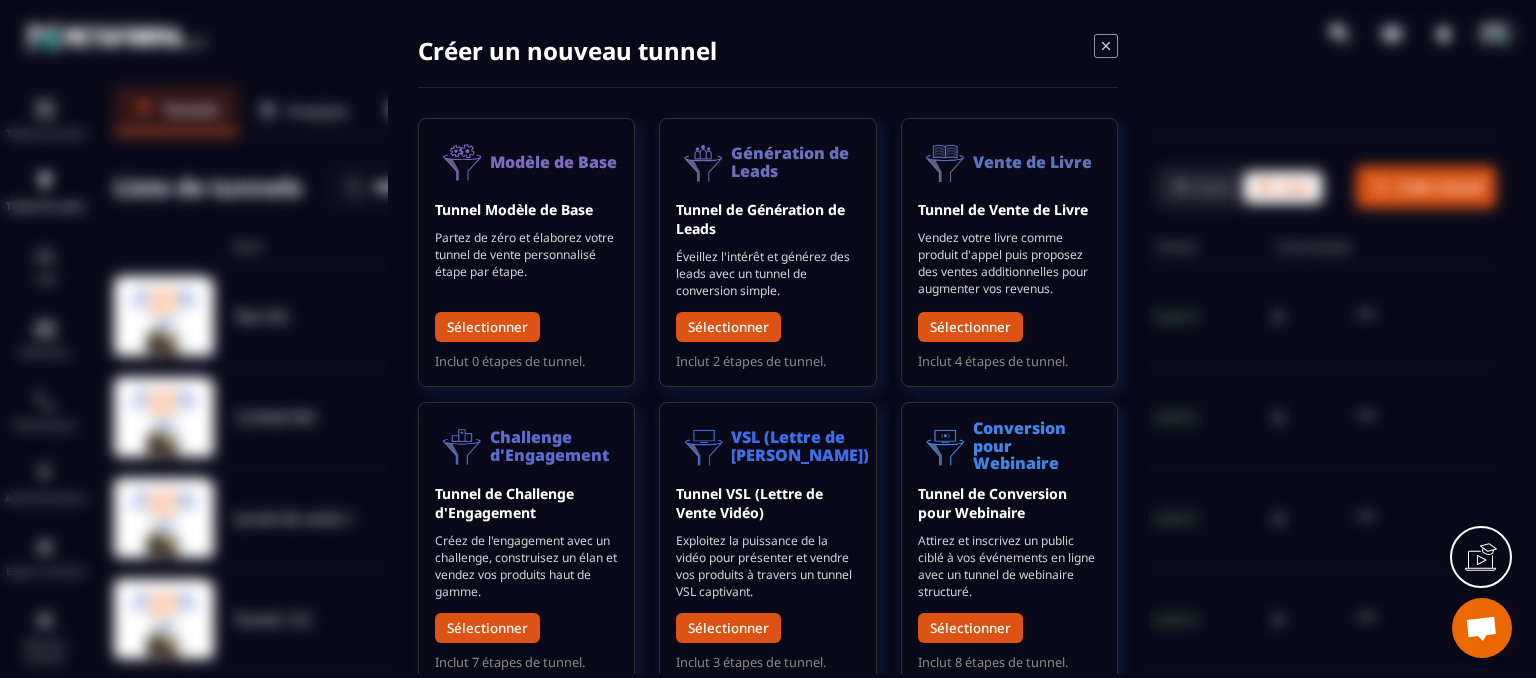 click 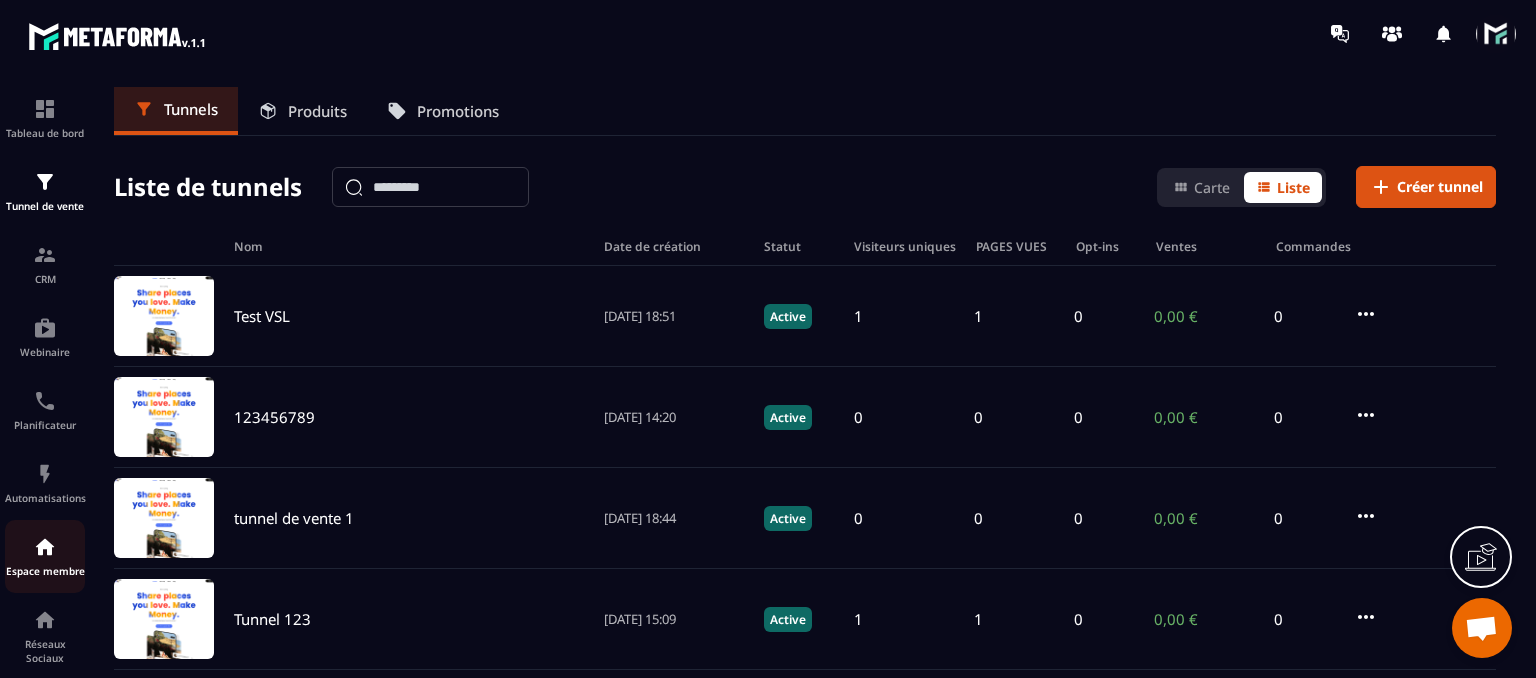click on "Espace membre" at bounding box center [45, 556] 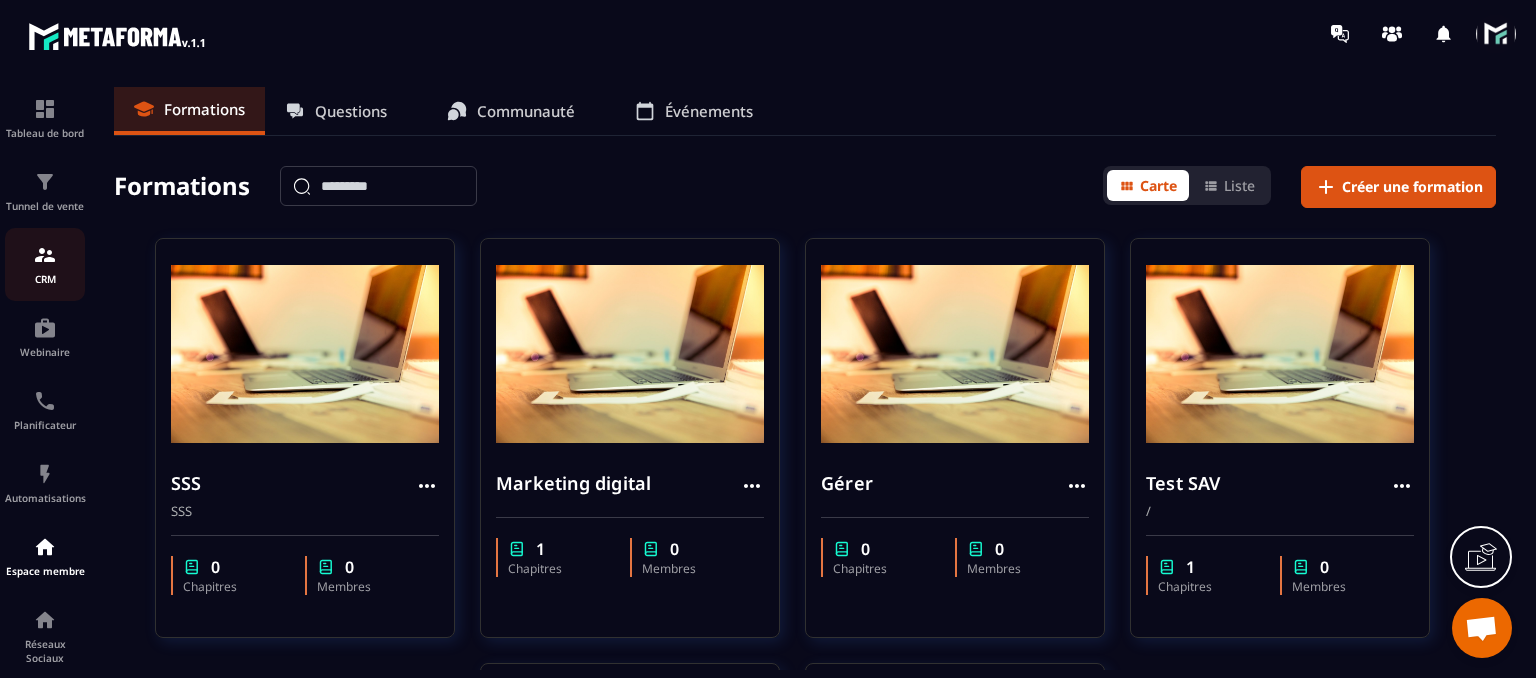 click on "CRM" at bounding box center [45, 264] 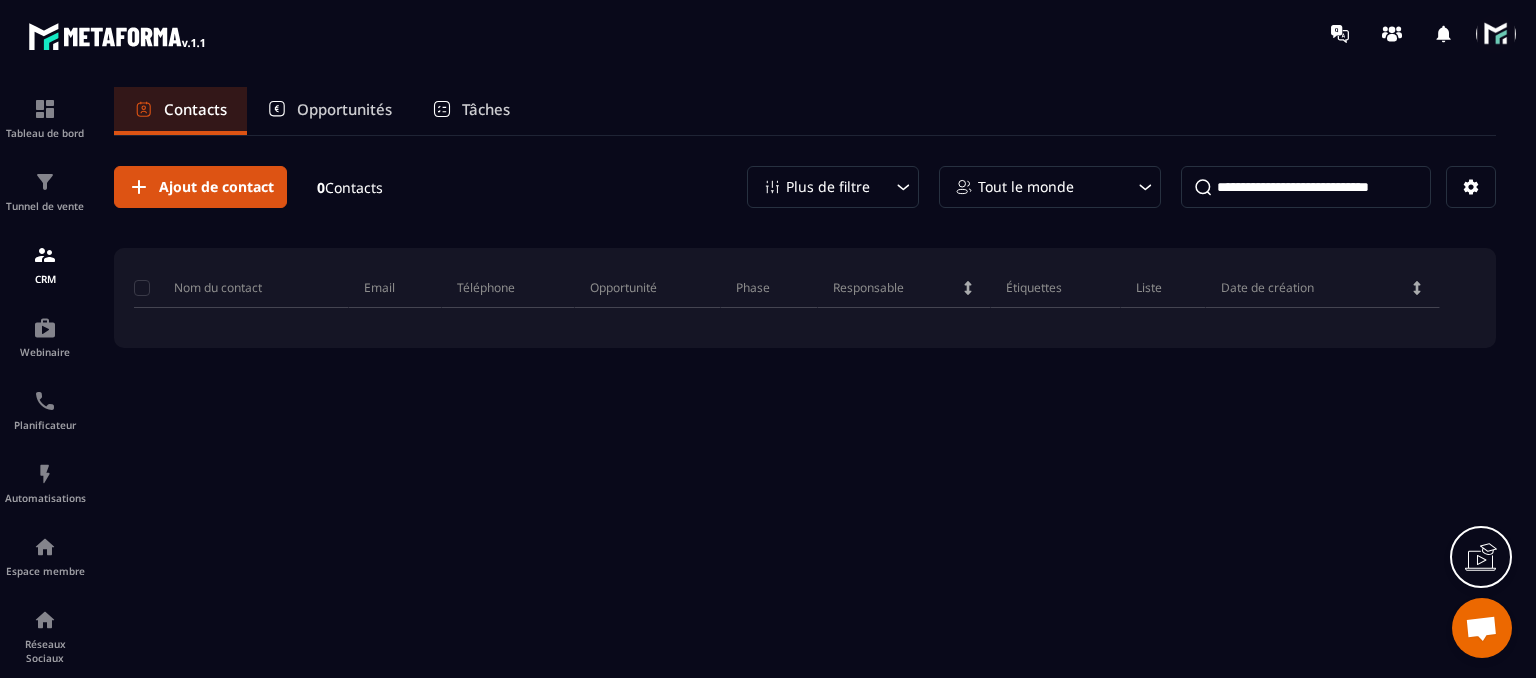 click on "Tâches" at bounding box center (486, 109) 